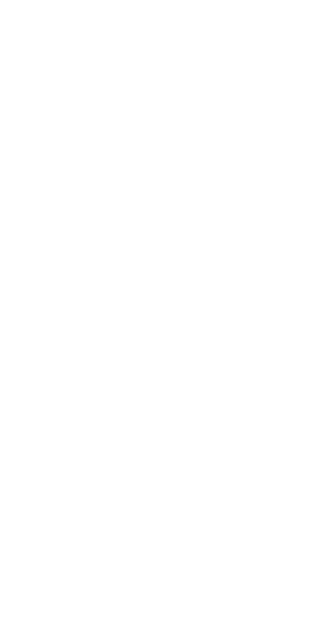 scroll, scrollTop: 0, scrollLeft: 0, axis: both 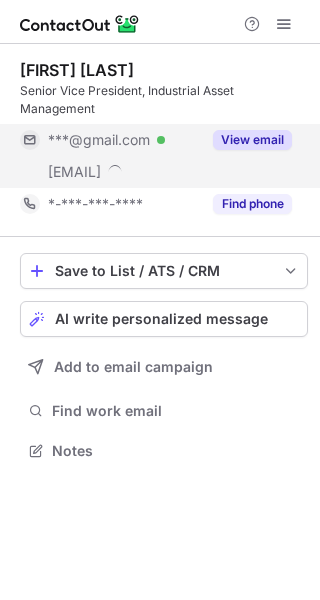 click on "View email" at bounding box center (246, 140) 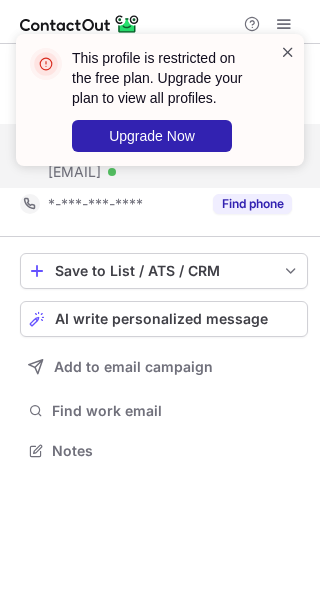click at bounding box center [288, 52] 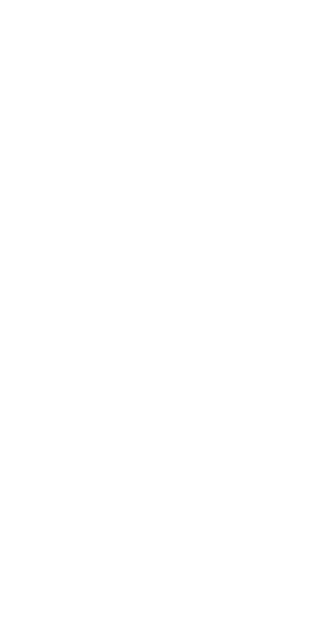 scroll, scrollTop: 0, scrollLeft: 0, axis: both 